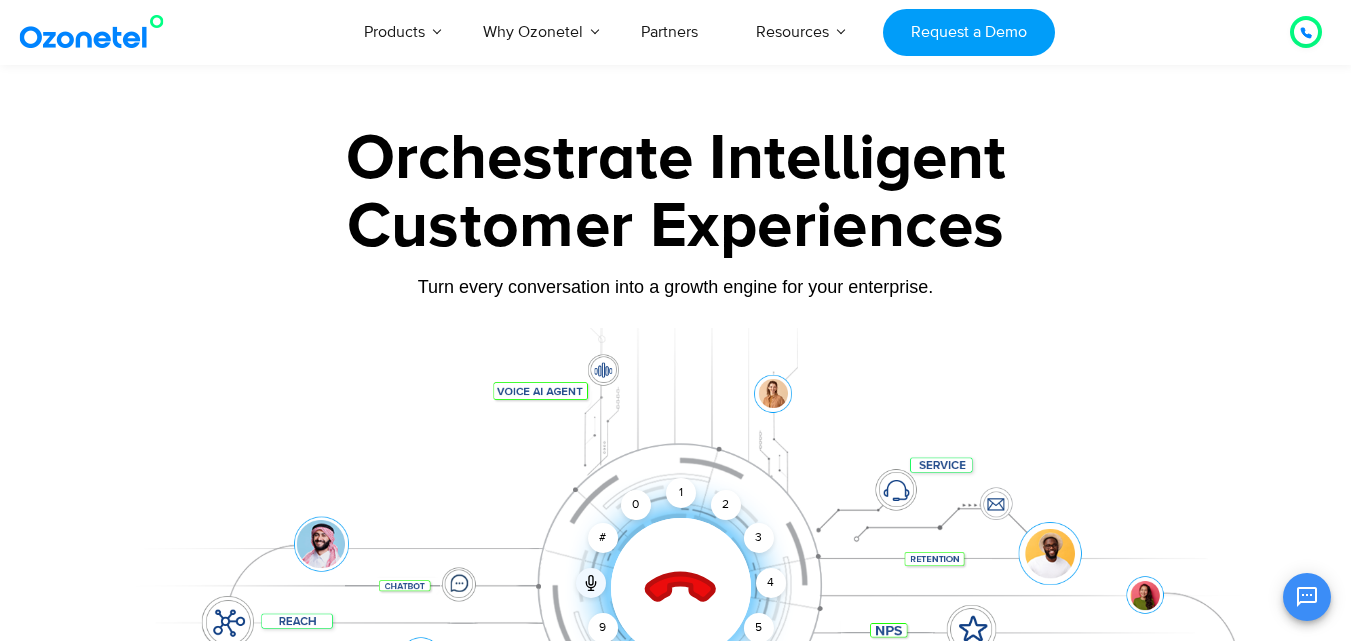 scroll, scrollTop: 283, scrollLeft: 0, axis: vertical 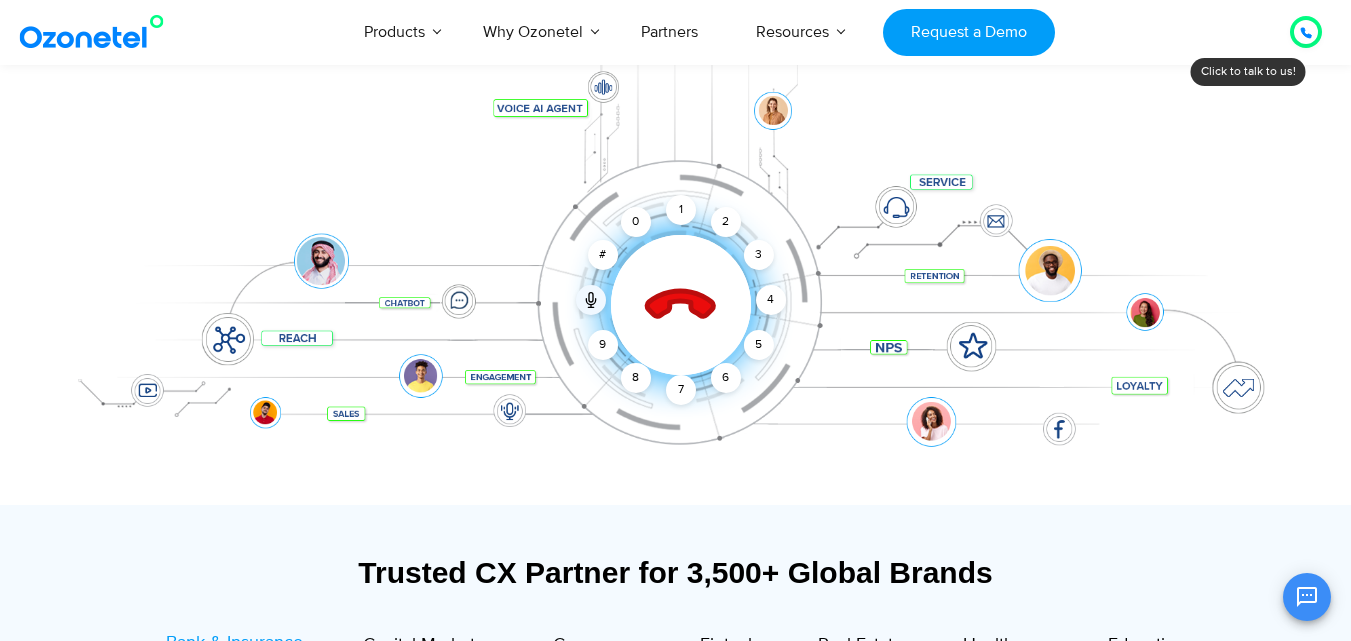 click 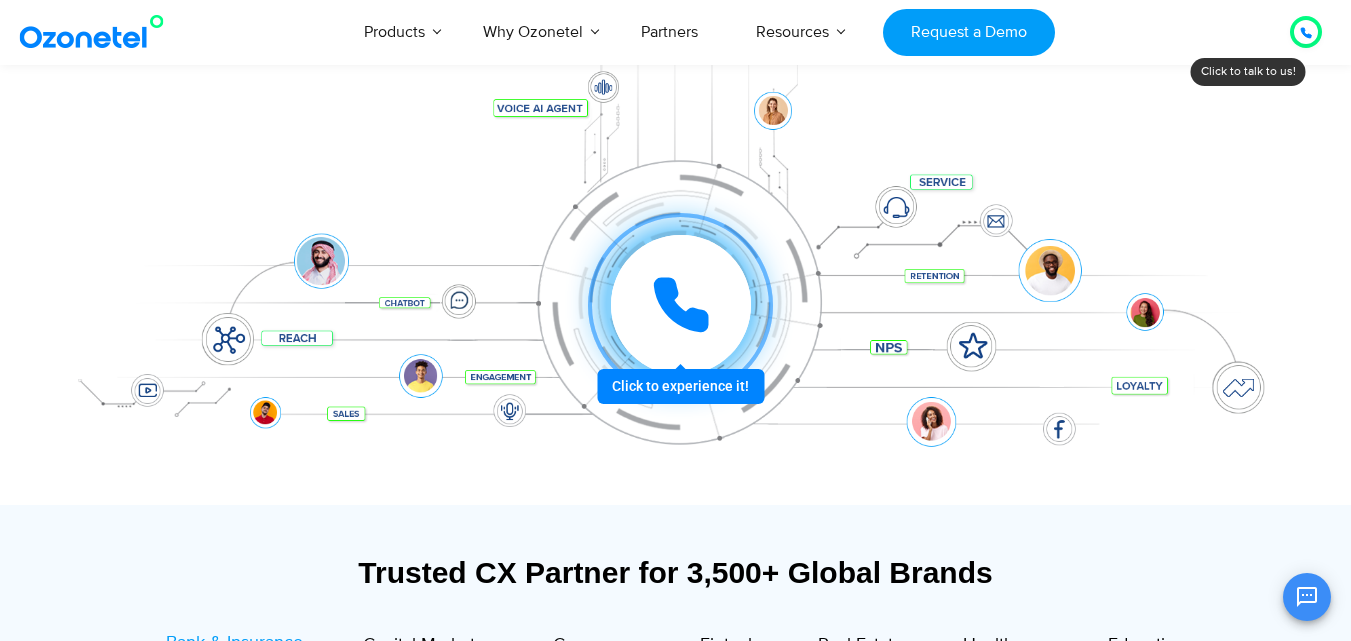 click 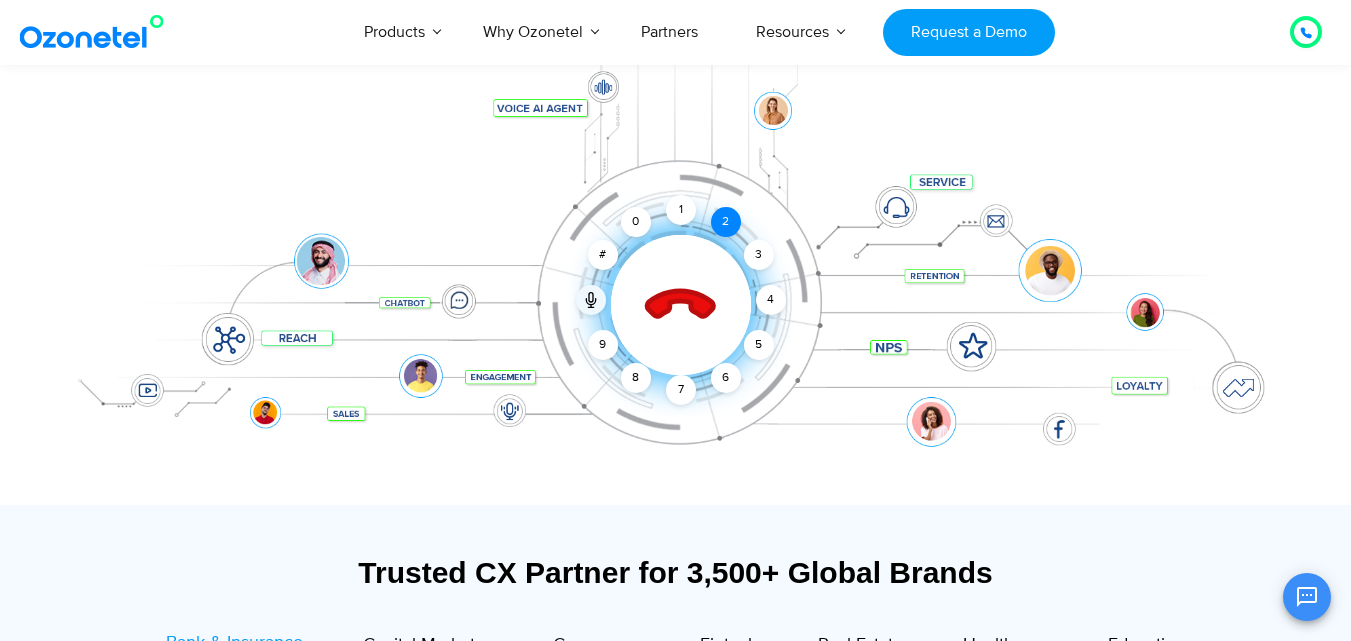 click on "2" at bounding box center (726, 222) 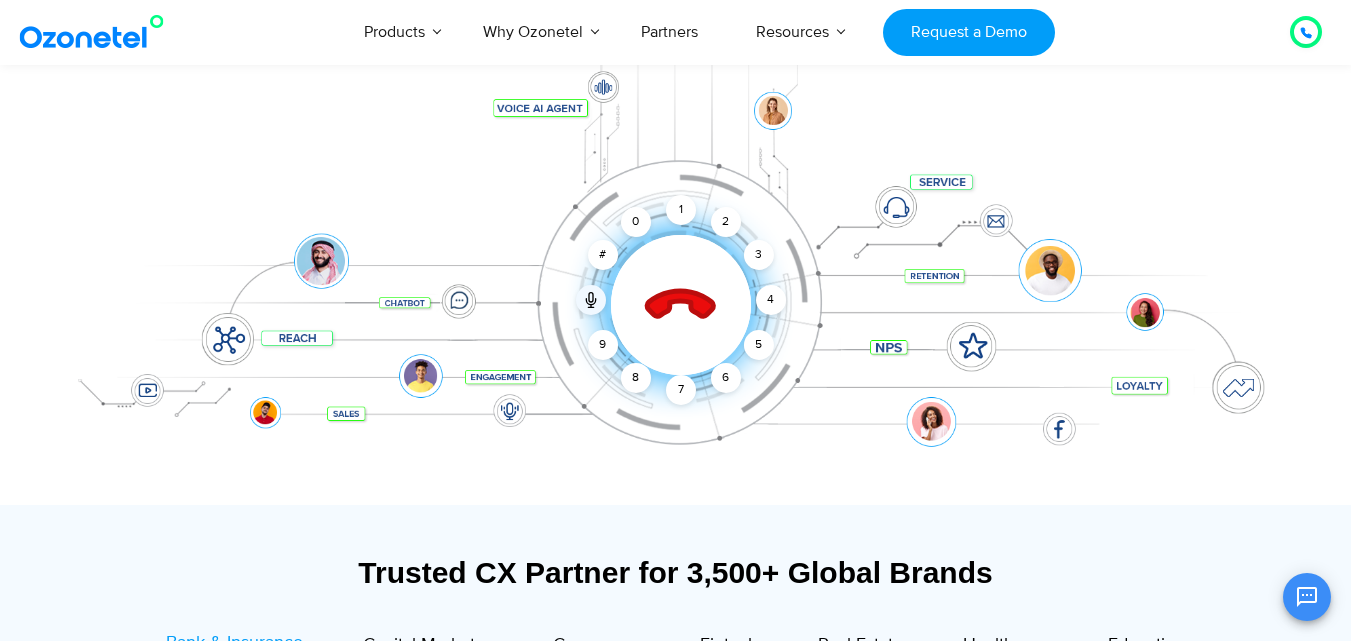 click 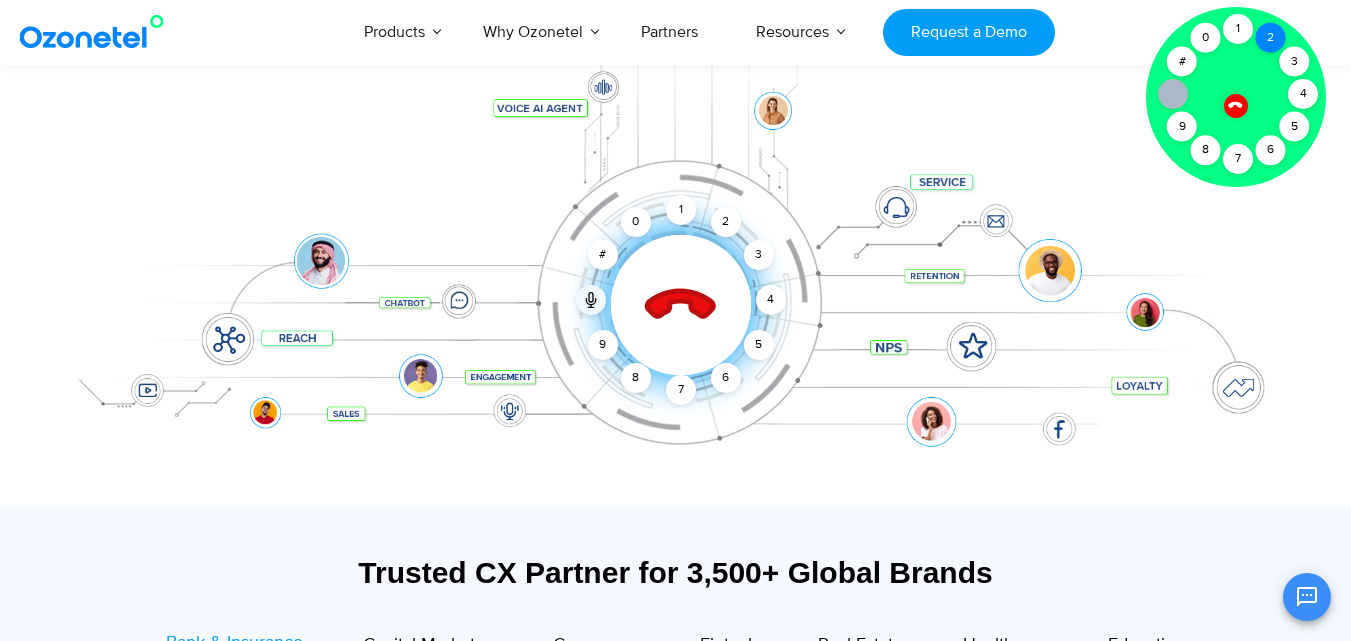 click on "2" at bounding box center (1271, 38) 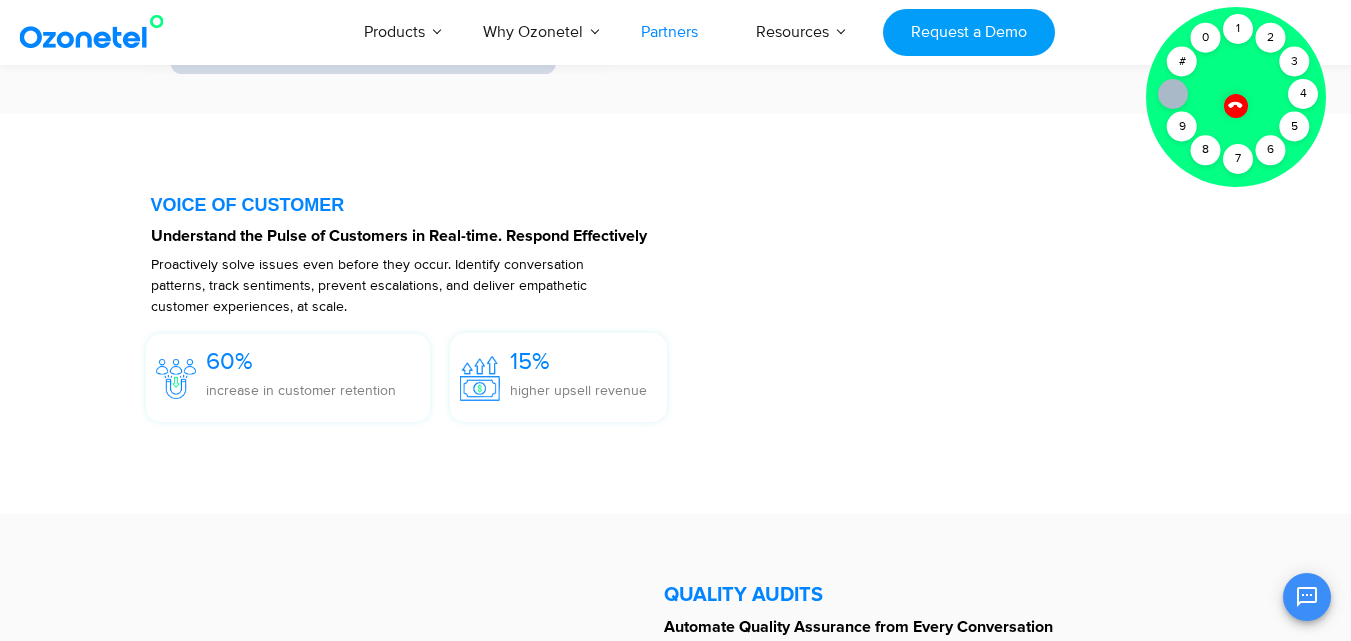 scroll, scrollTop: 3010, scrollLeft: 0, axis: vertical 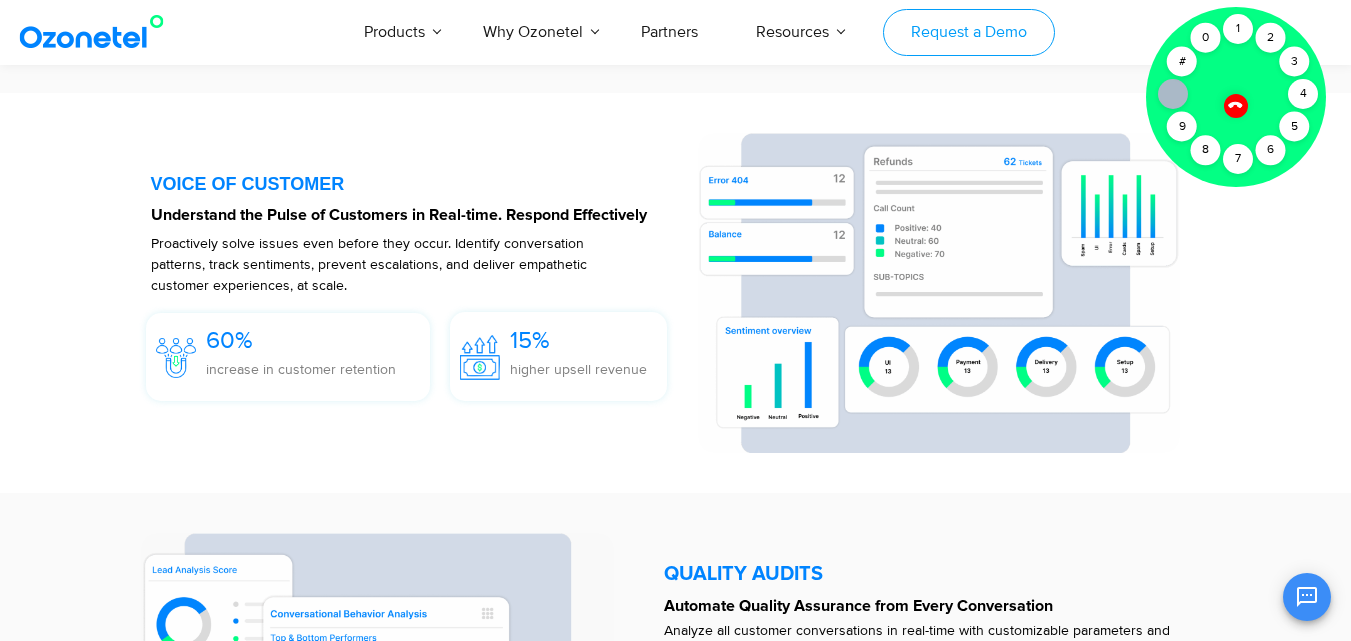click on "Request a Demo" at bounding box center [968, 32] 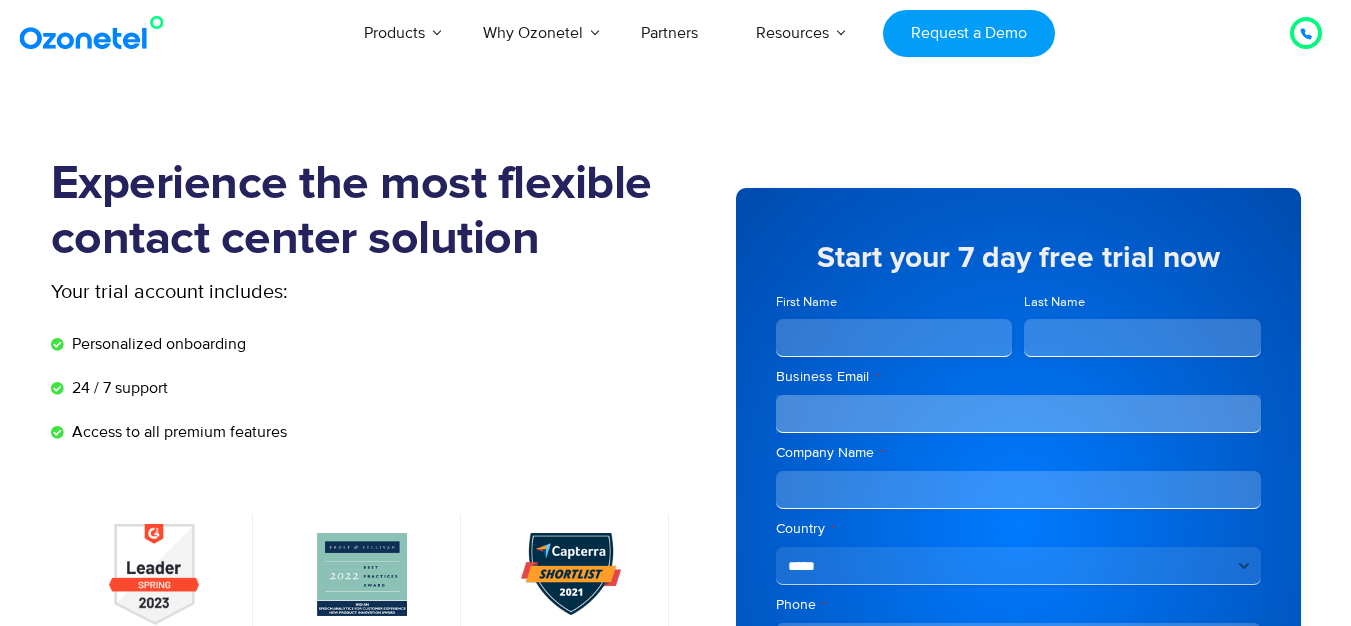 scroll, scrollTop: 0, scrollLeft: 0, axis: both 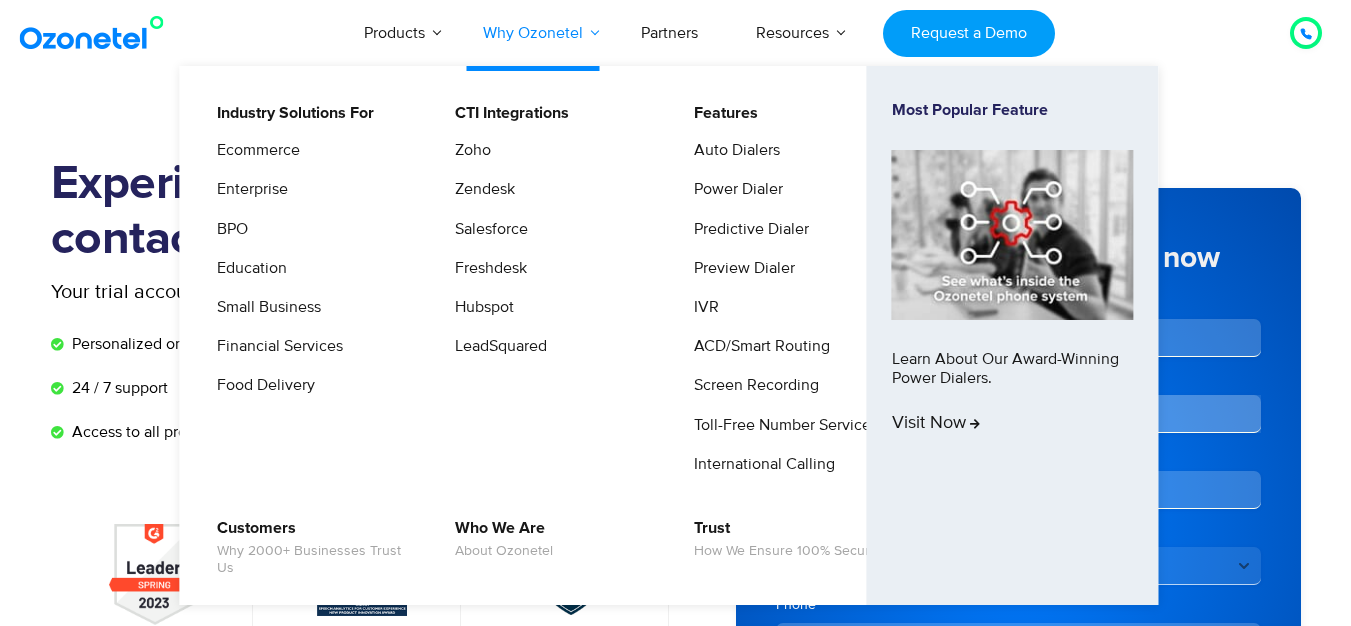 click on "Why Ozonetel" at bounding box center (533, 33) 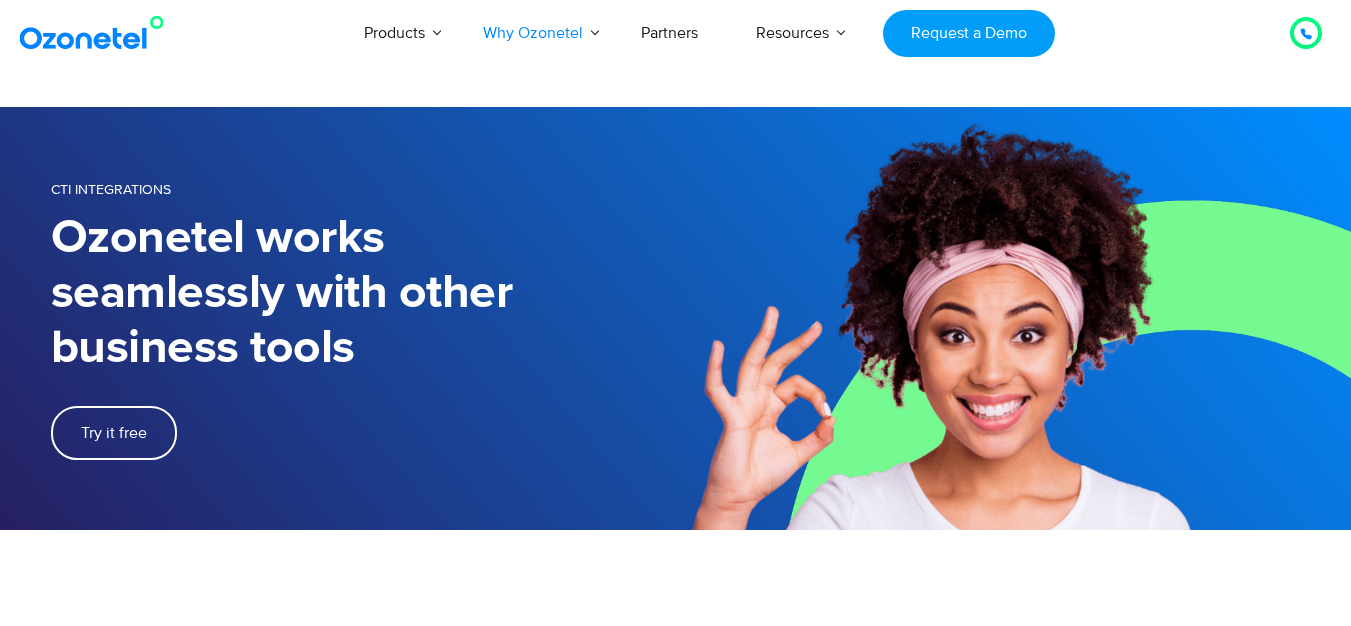 scroll, scrollTop: 0, scrollLeft: 0, axis: both 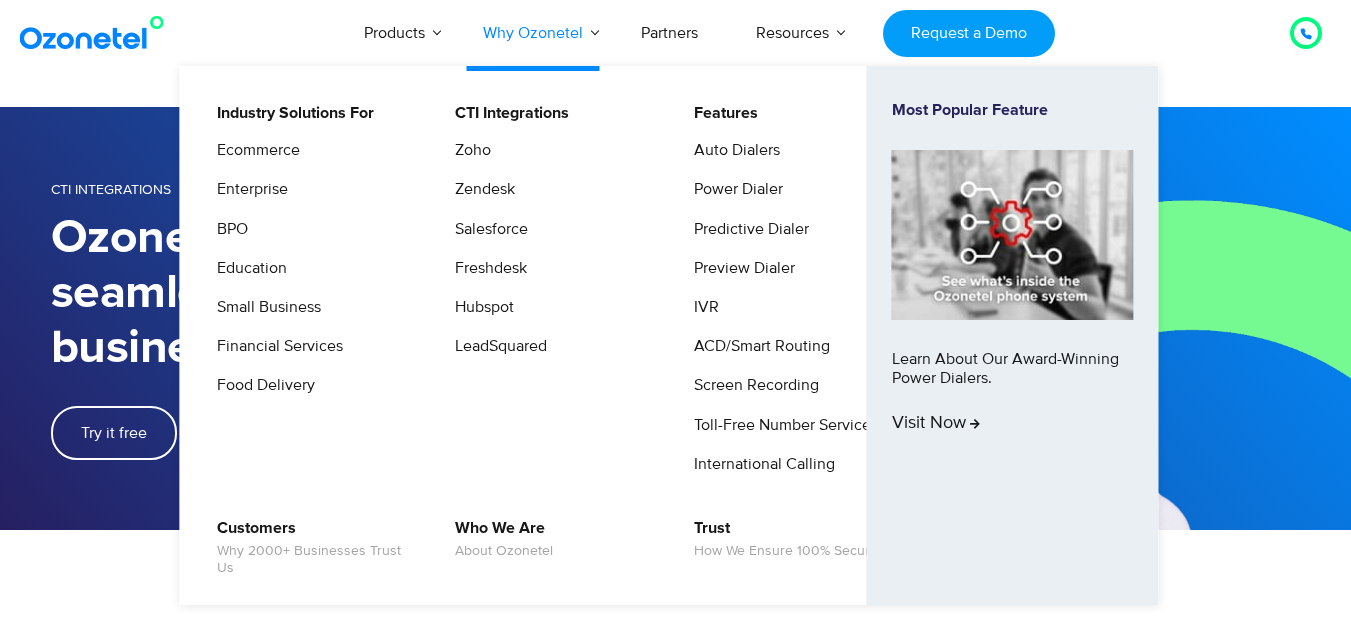 click on "Preview Dialer" at bounding box center [787, 275] 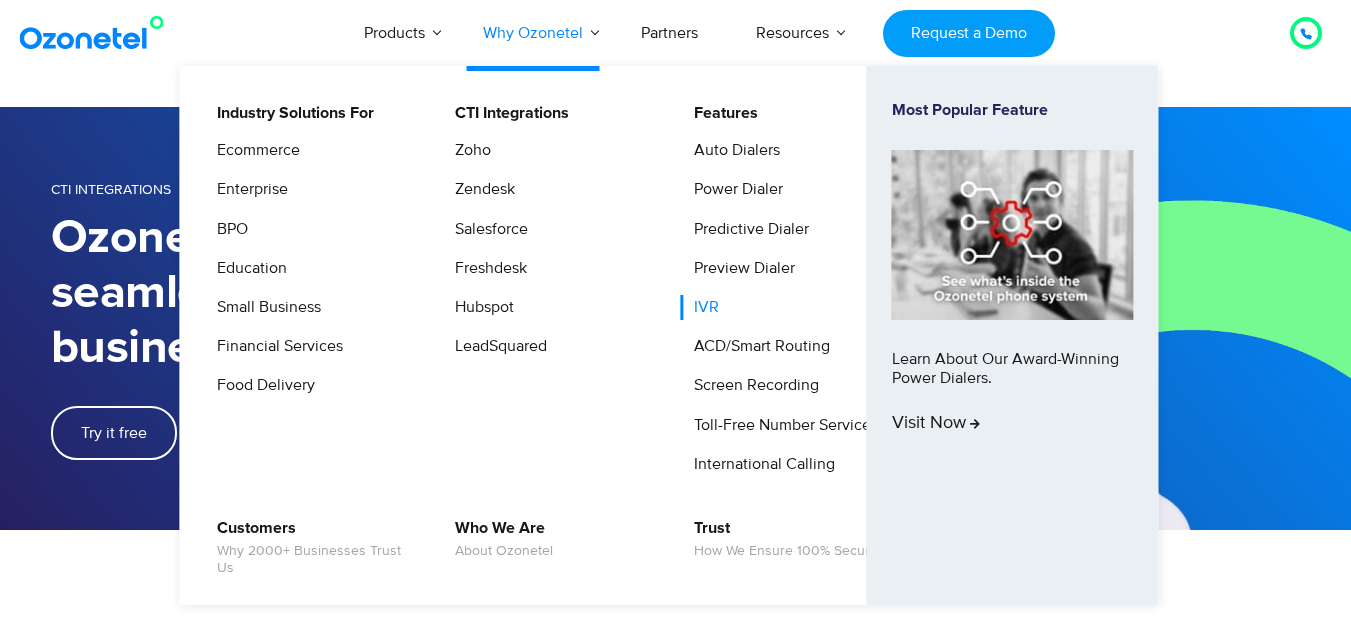 click on "IVR" at bounding box center [701, 307] 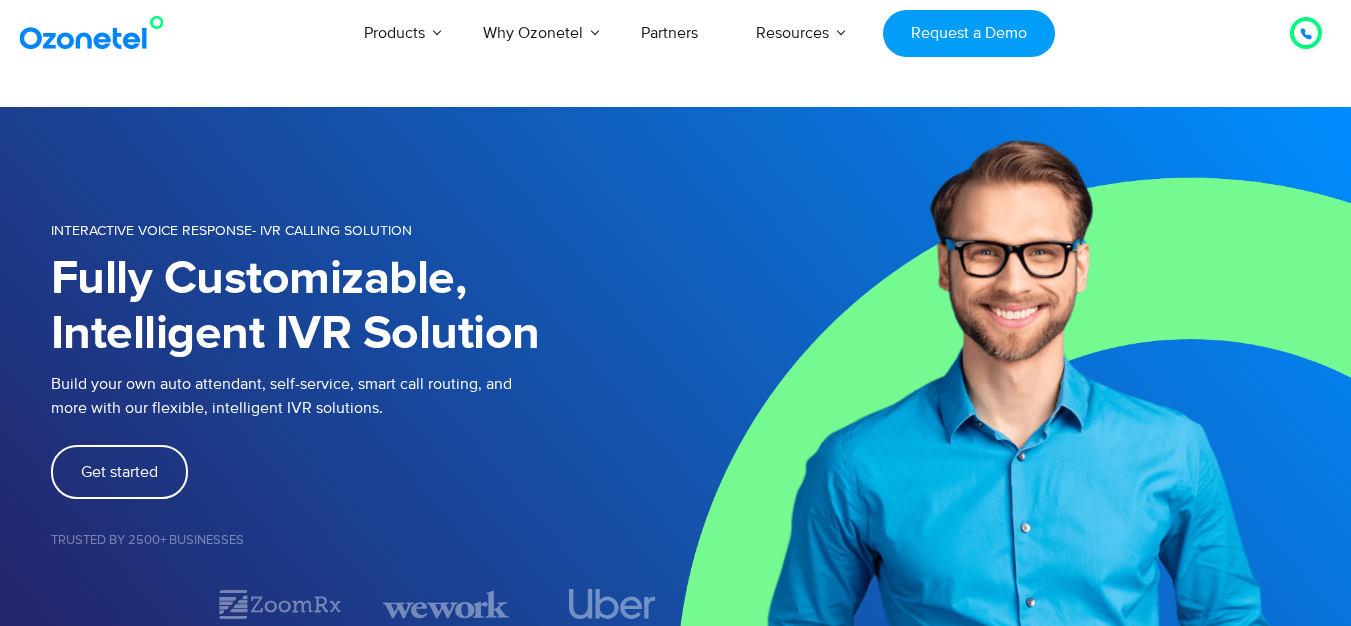 scroll, scrollTop: 0, scrollLeft: 0, axis: both 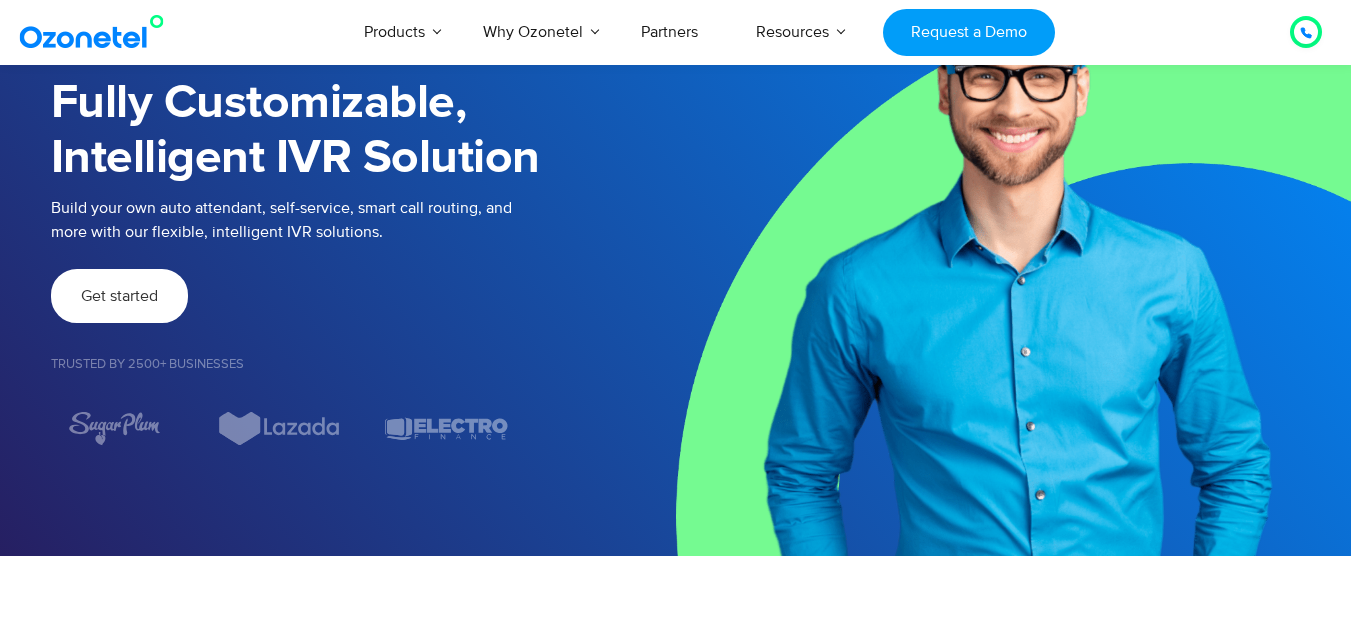 click on "Get started" at bounding box center [119, 296] 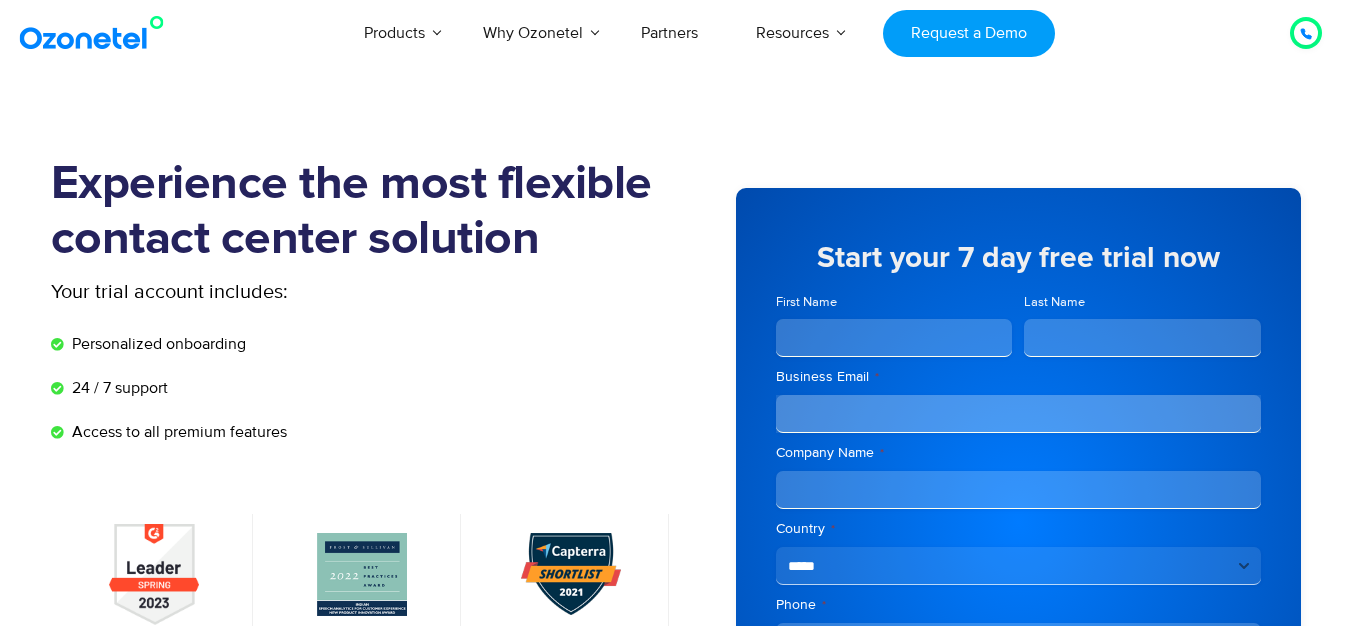 scroll, scrollTop: 43, scrollLeft: 0, axis: vertical 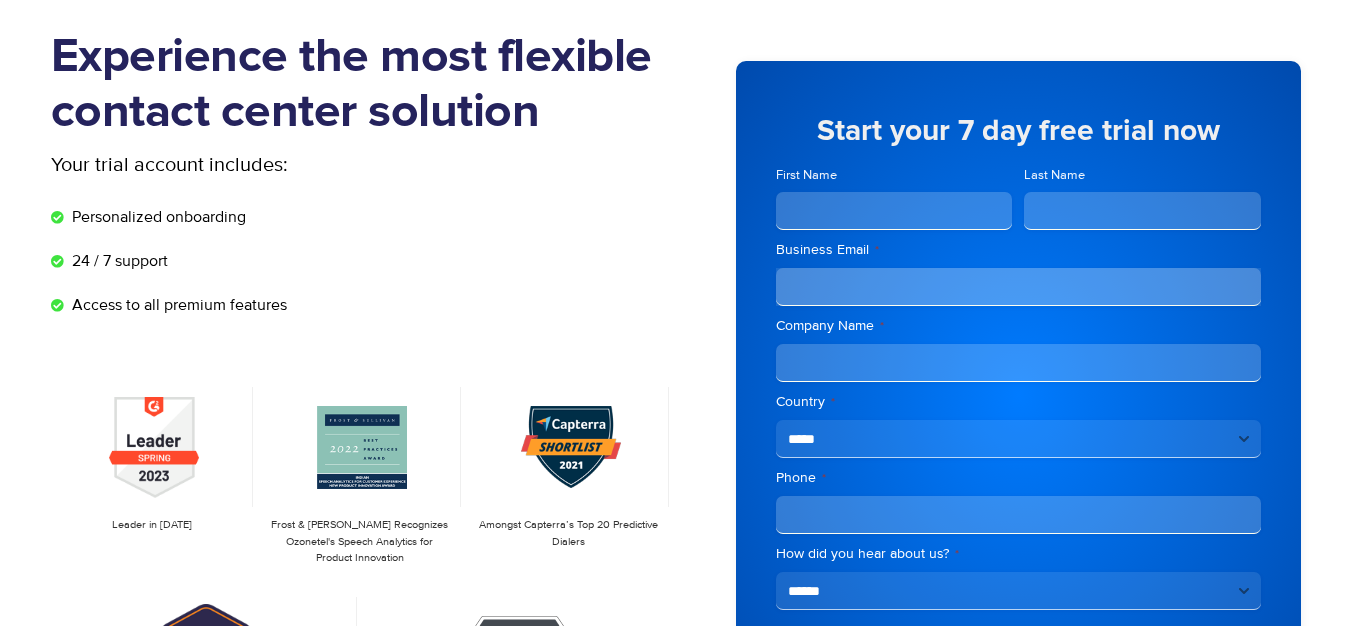 click on "First Name" at bounding box center [894, 211] 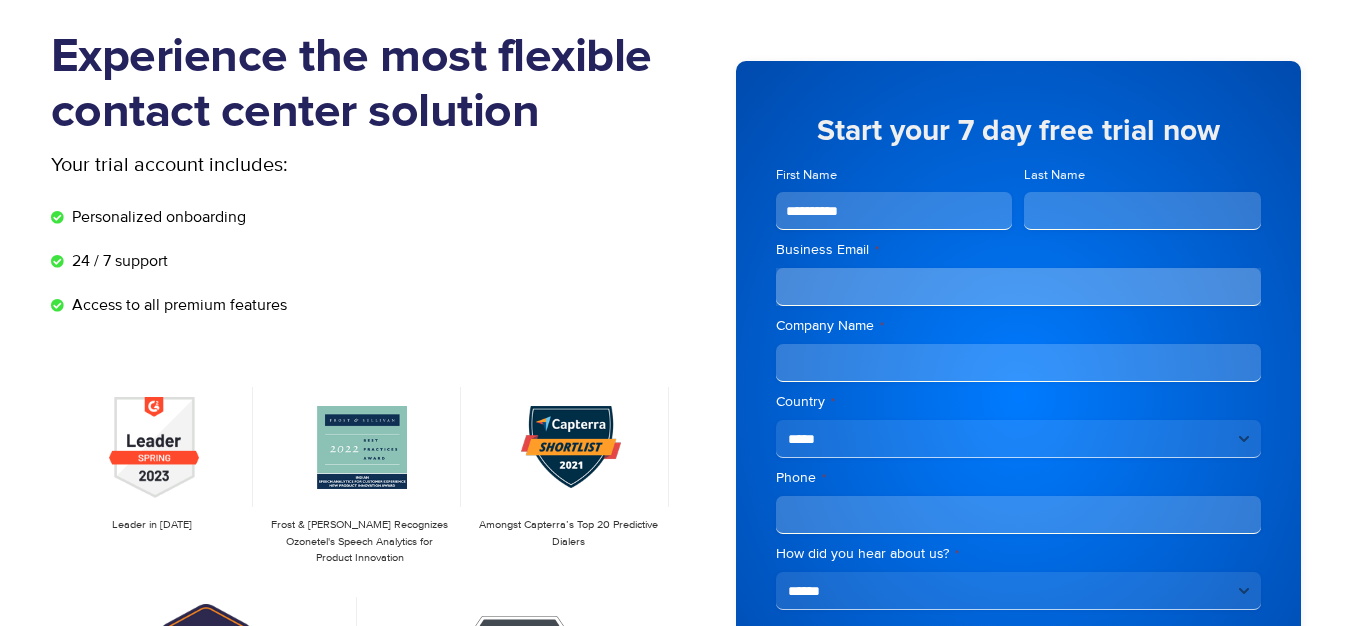 type on "**********" 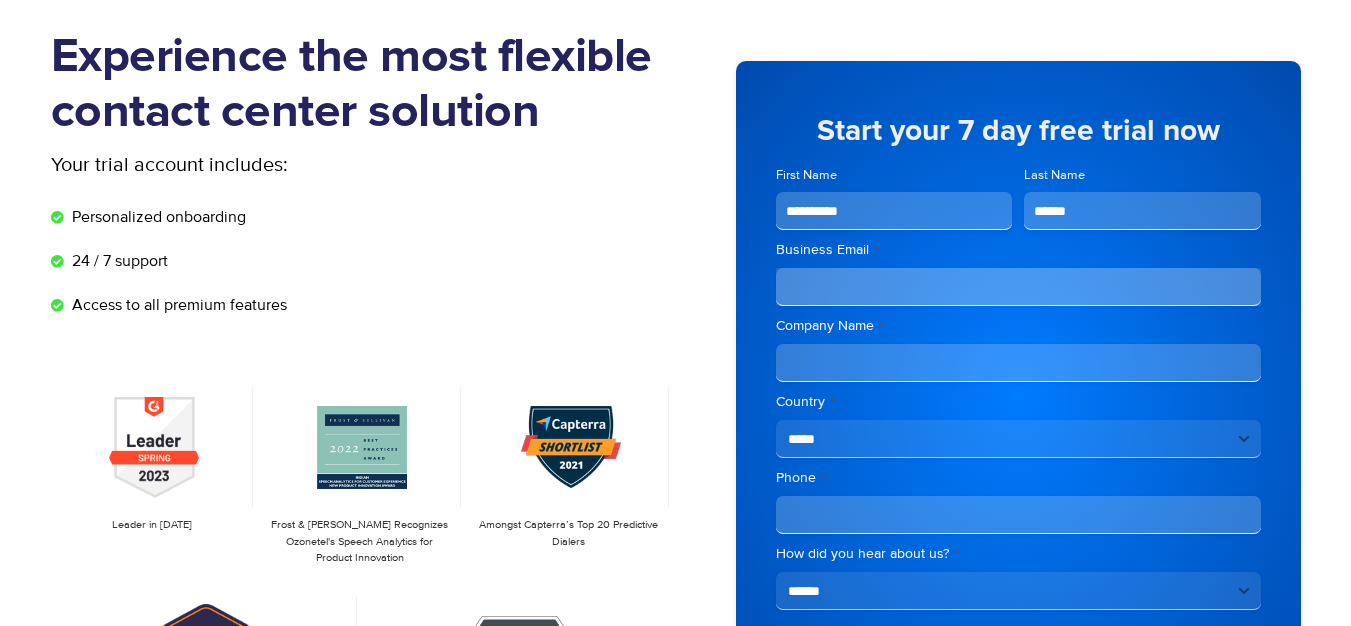 type on "******" 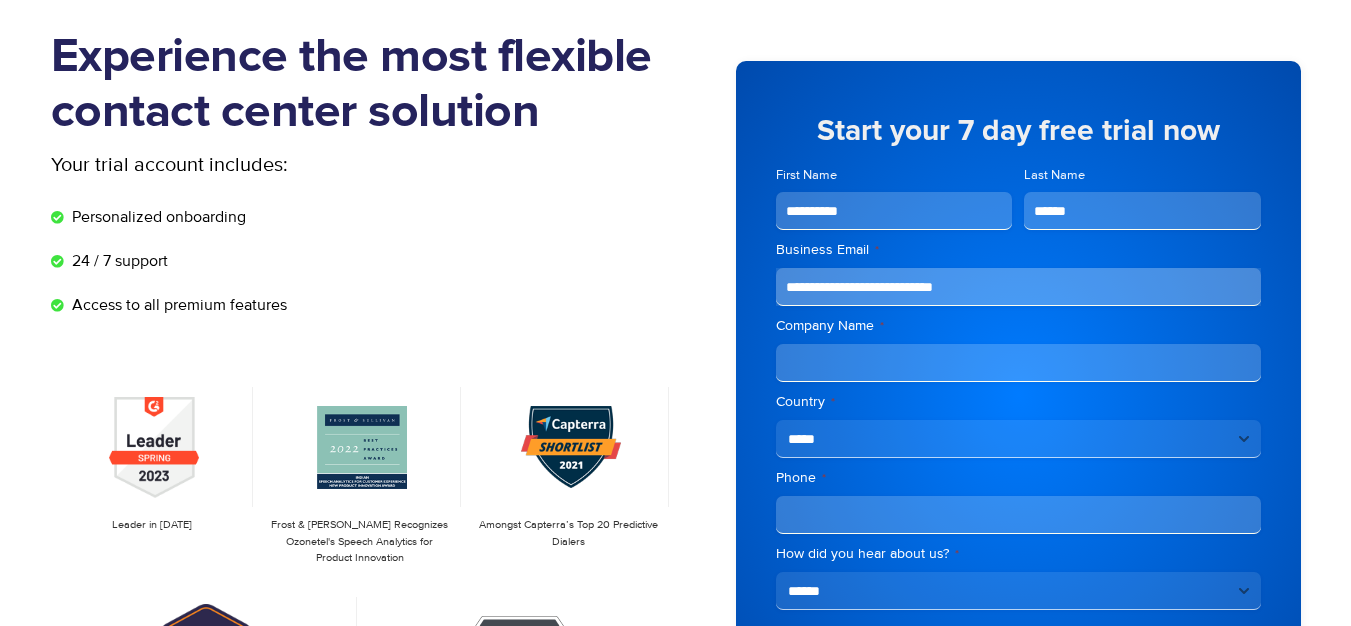 type on "**********" 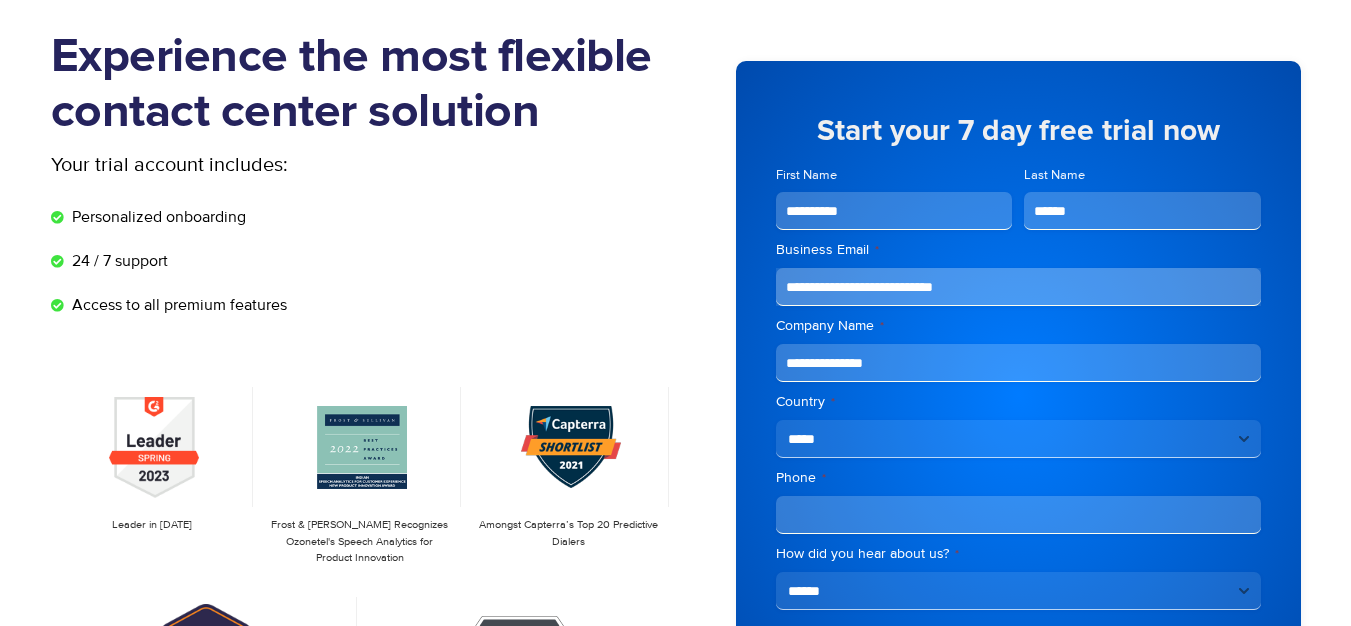 click on "**********" at bounding box center (1018, 363) 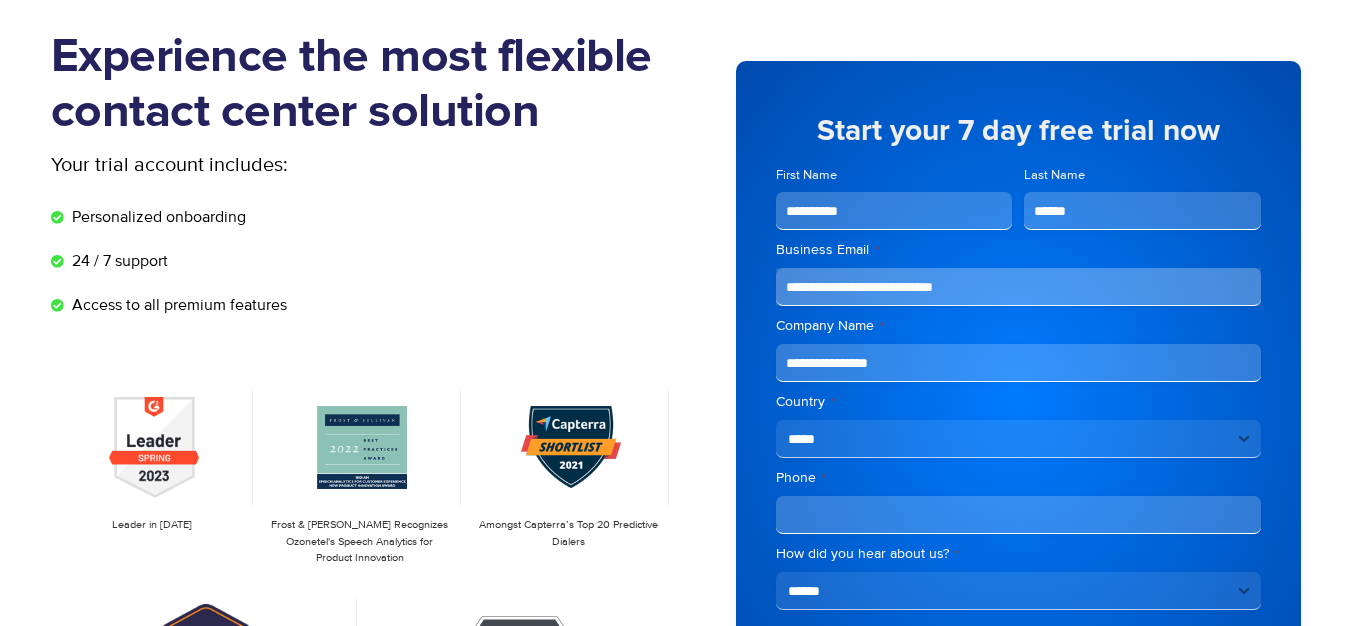 click on "**********" at bounding box center [1018, 363] 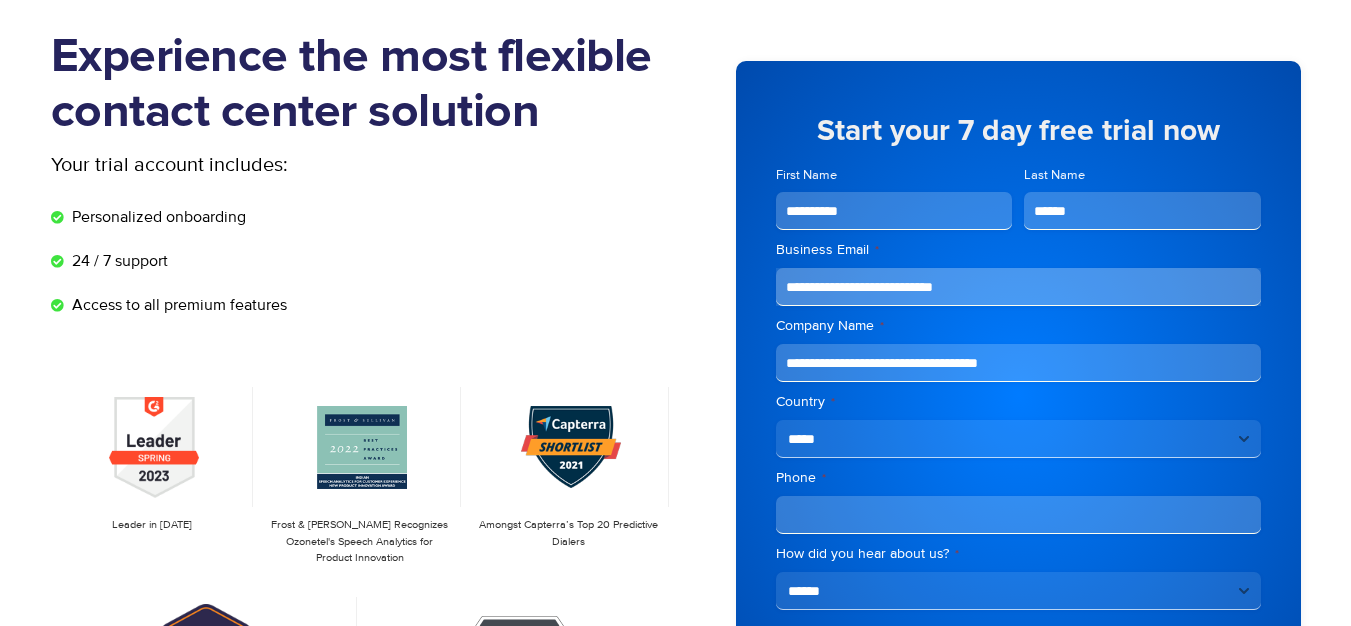 type on "**********" 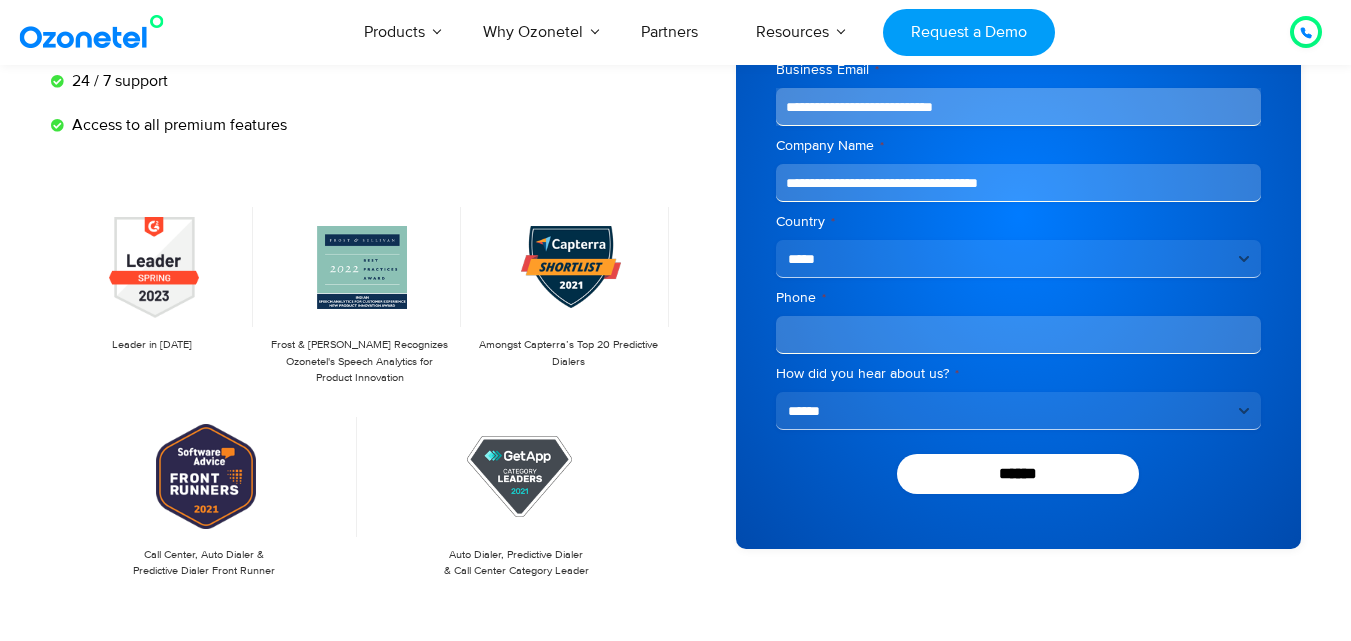 scroll, scrollTop: 320, scrollLeft: 0, axis: vertical 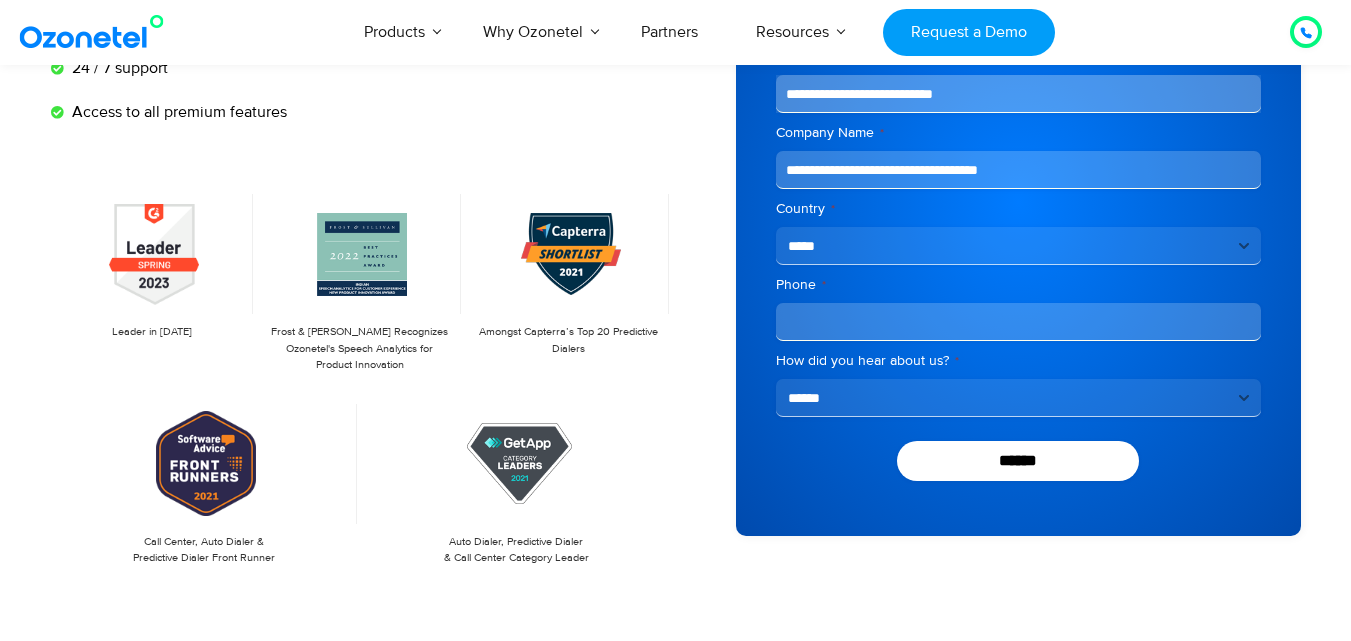 click on "Phone *" at bounding box center [1018, 322] 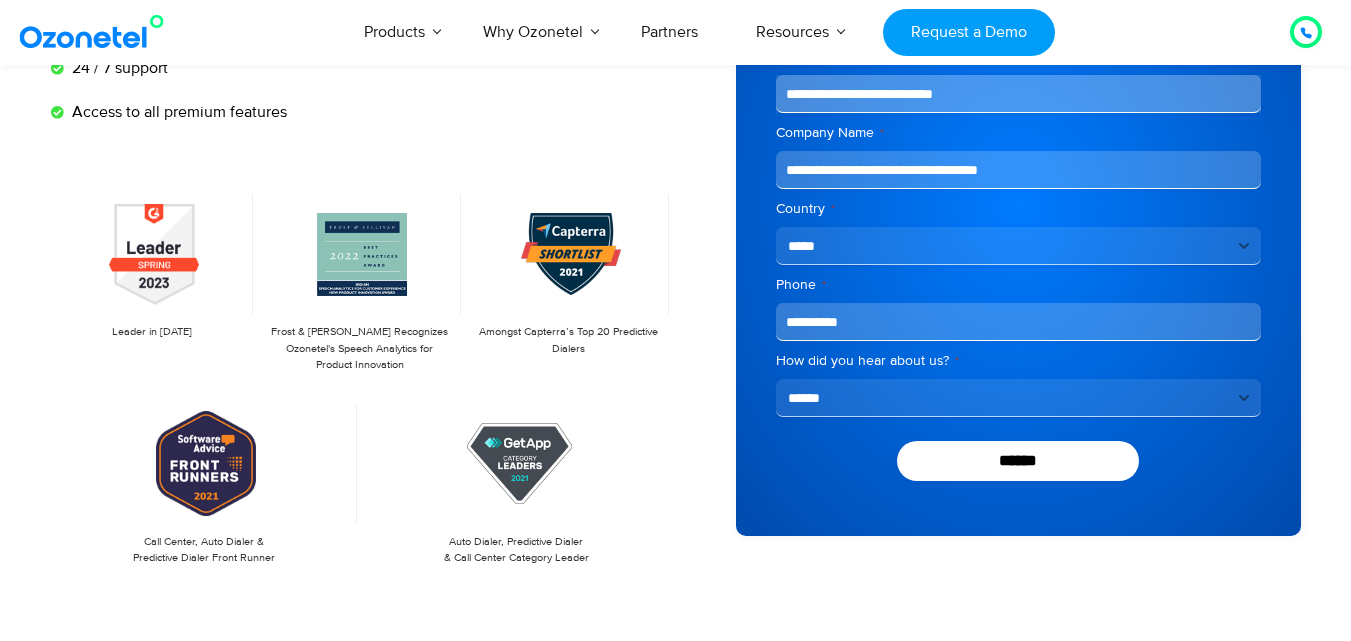 type on "**********" 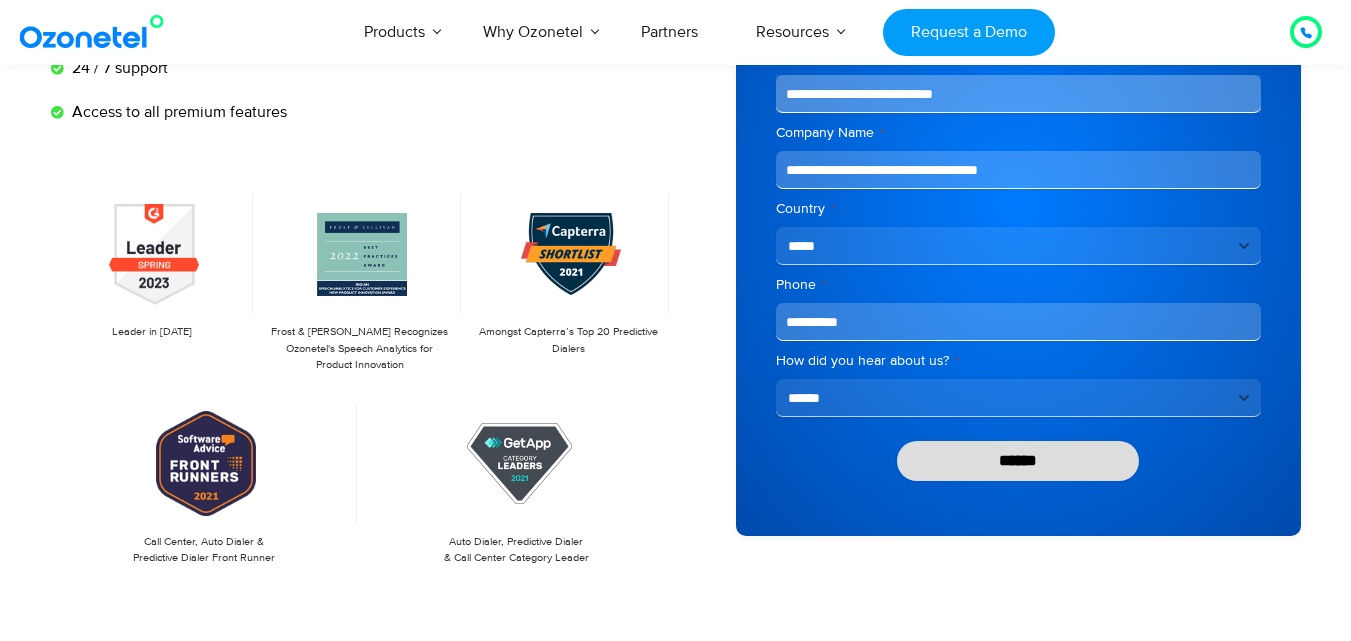 click on "******" at bounding box center [1018, 461] 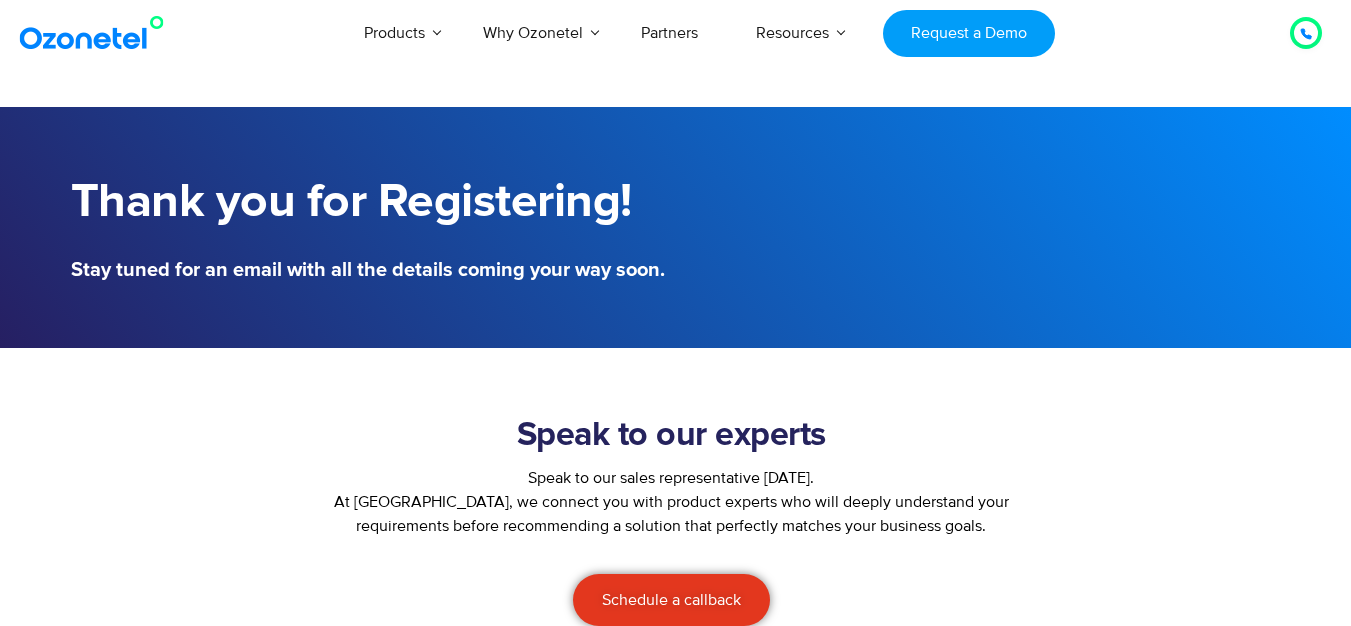 scroll, scrollTop: 0, scrollLeft: 0, axis: both 